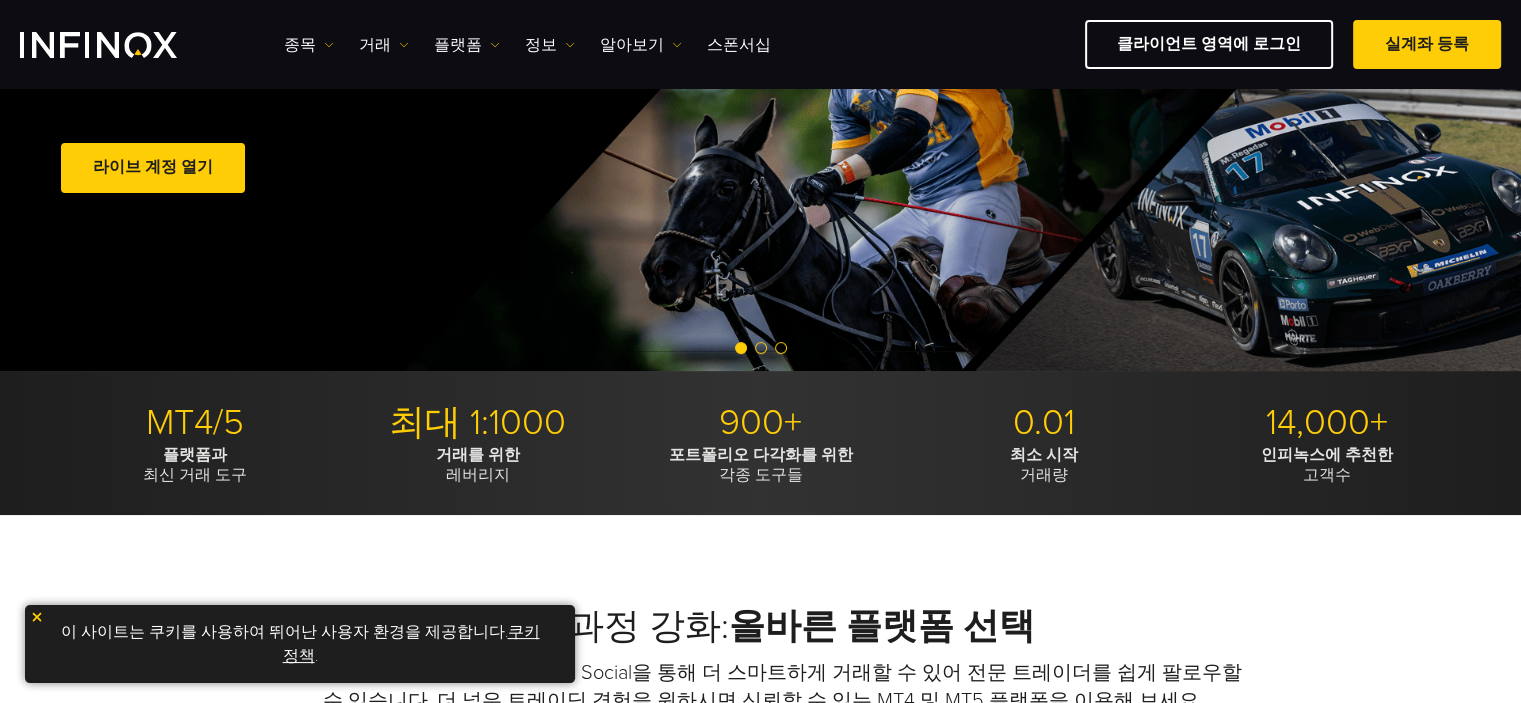 scroll, scrollTop: 300, scrollLeft: 0, axis: vertical 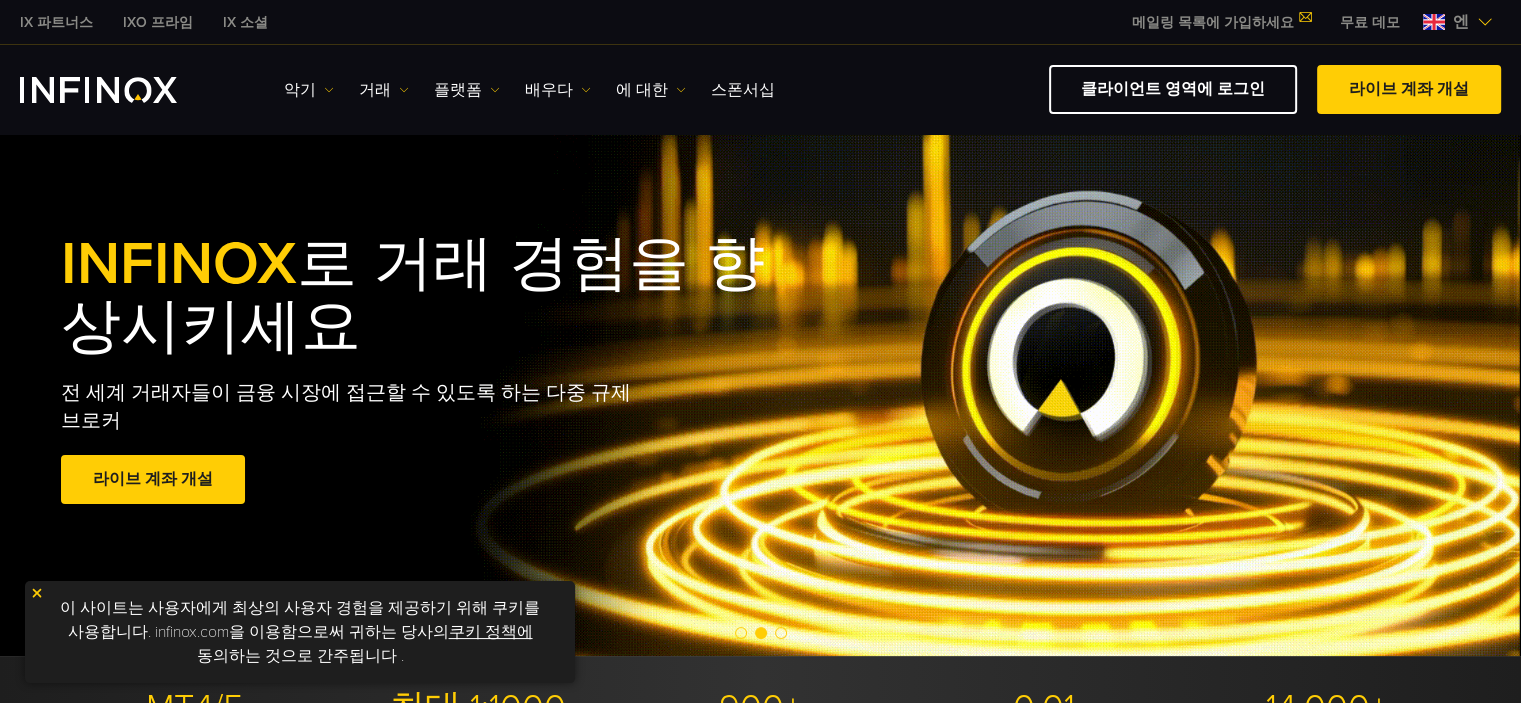 click on "IX 소셜
악기
악기
제품 정보
거래
기업 계정" at bounding box center [760, 89] 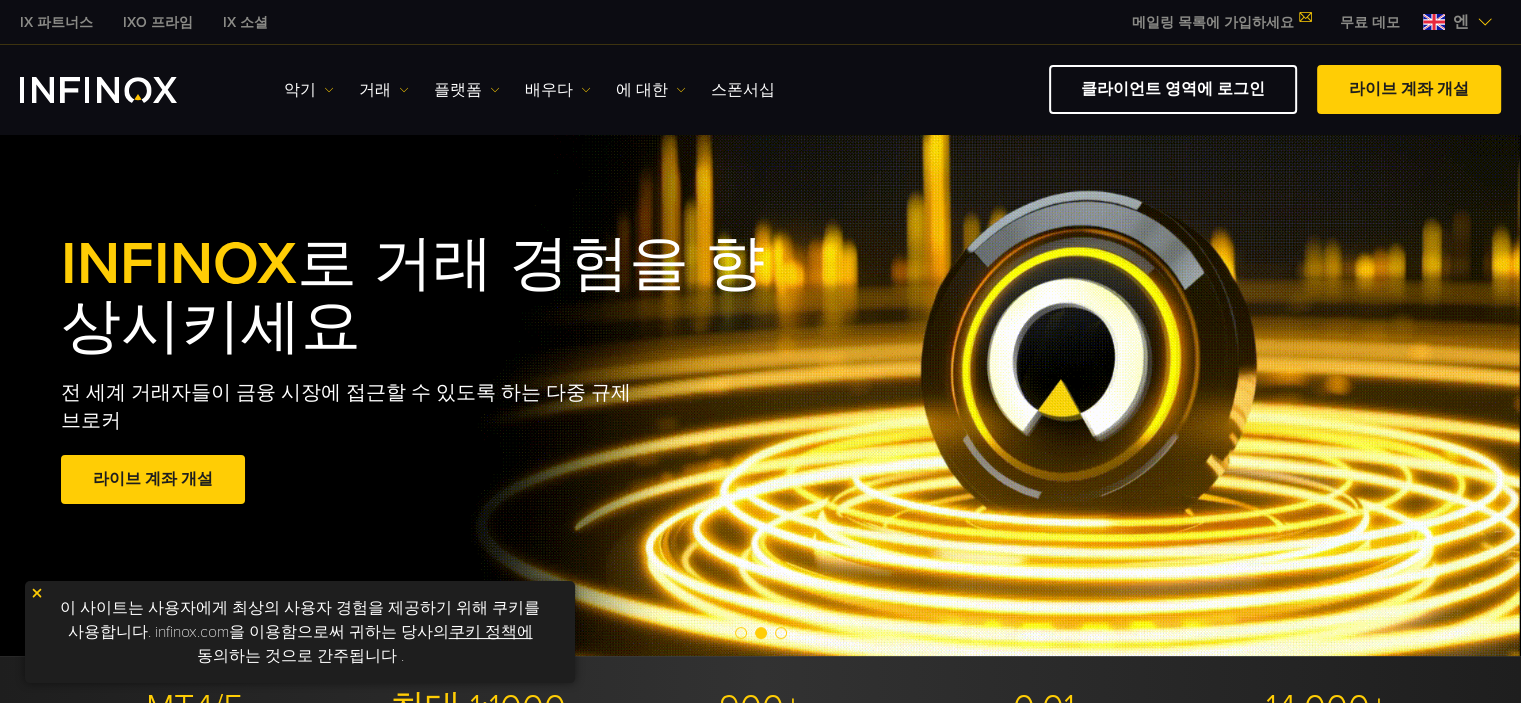 scroll, scrollTop: 0, scrollLeft: 0, axis: both 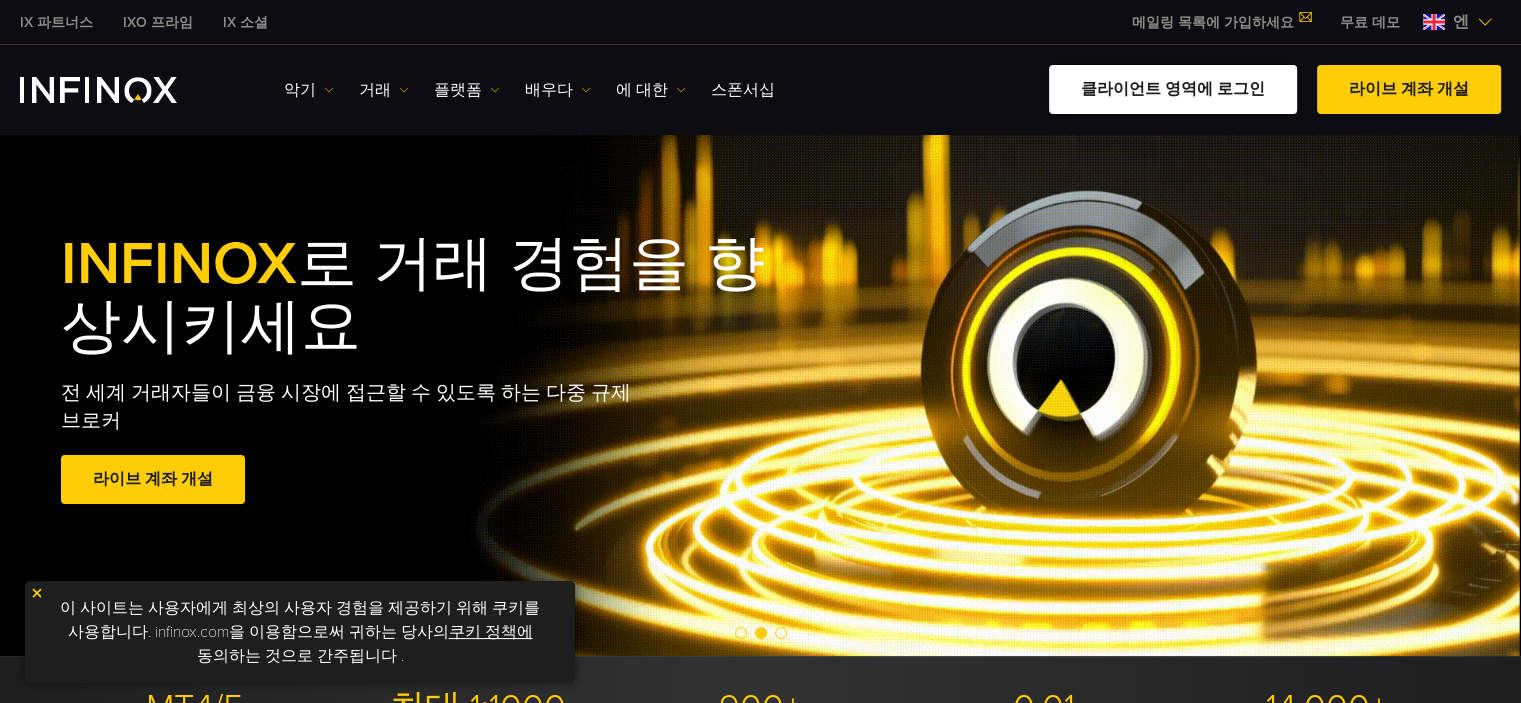 click on "클라이언트 영역에 로그인" at bounding box center [1173, 89] 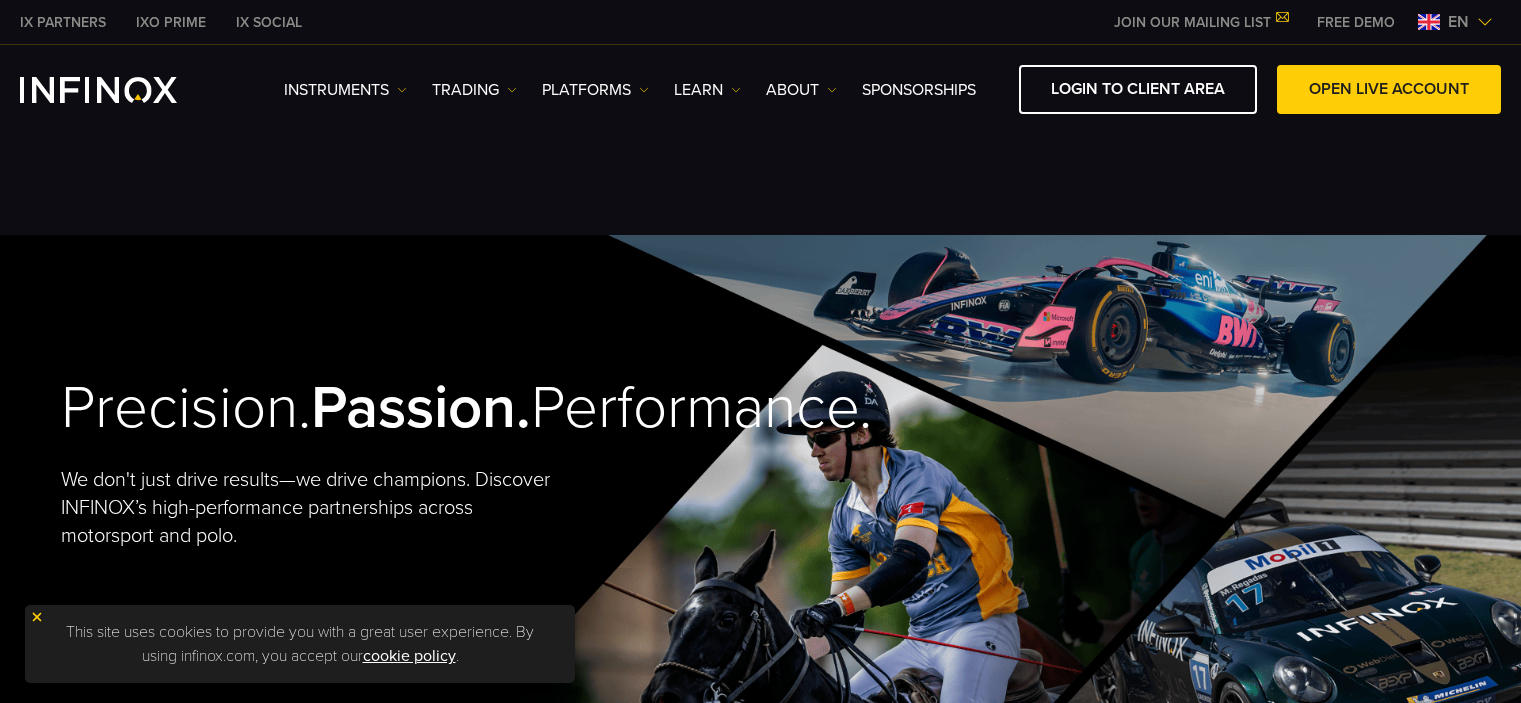 scroll, scrollTop: 0, scrollLeft: 0, axis: both 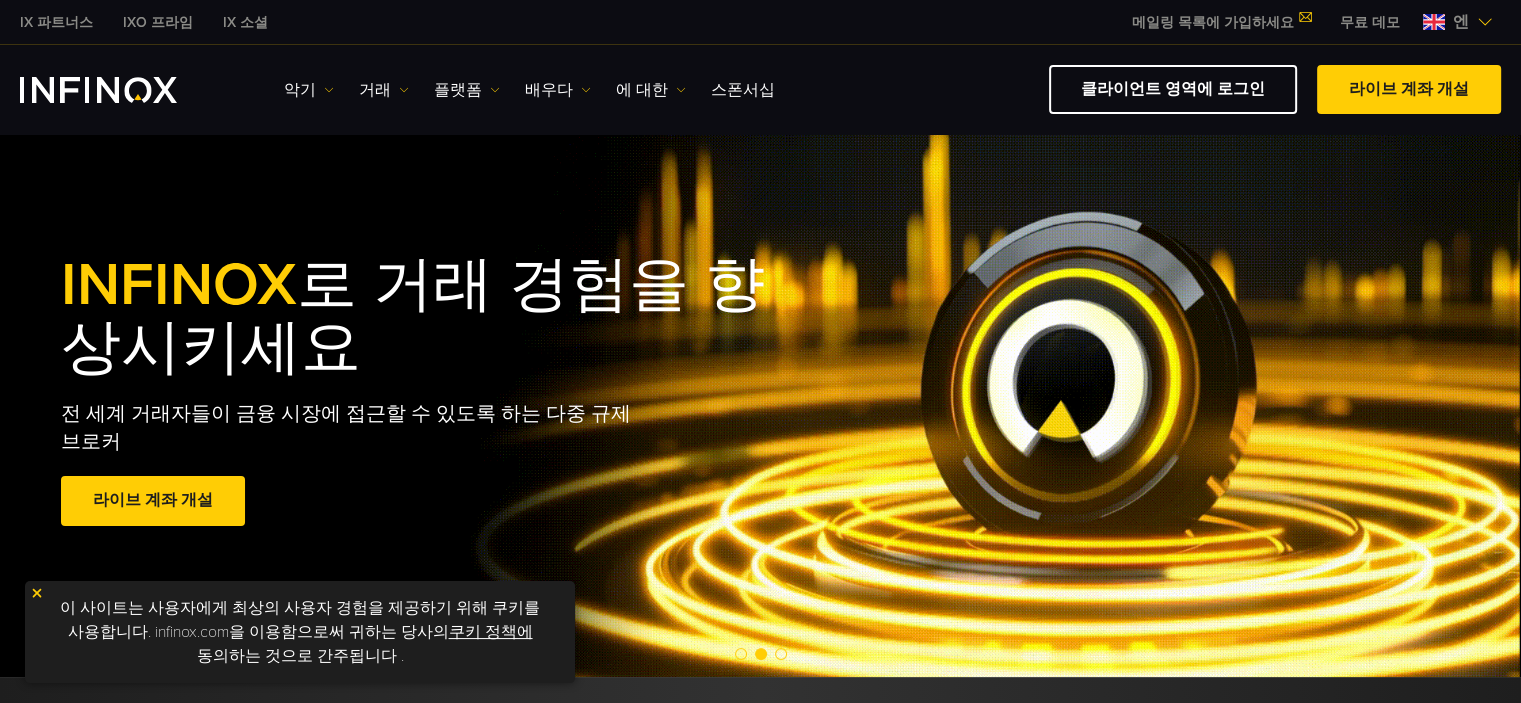click on "메일링 목록에 가입하세요" at bounding box center [1213, 22] 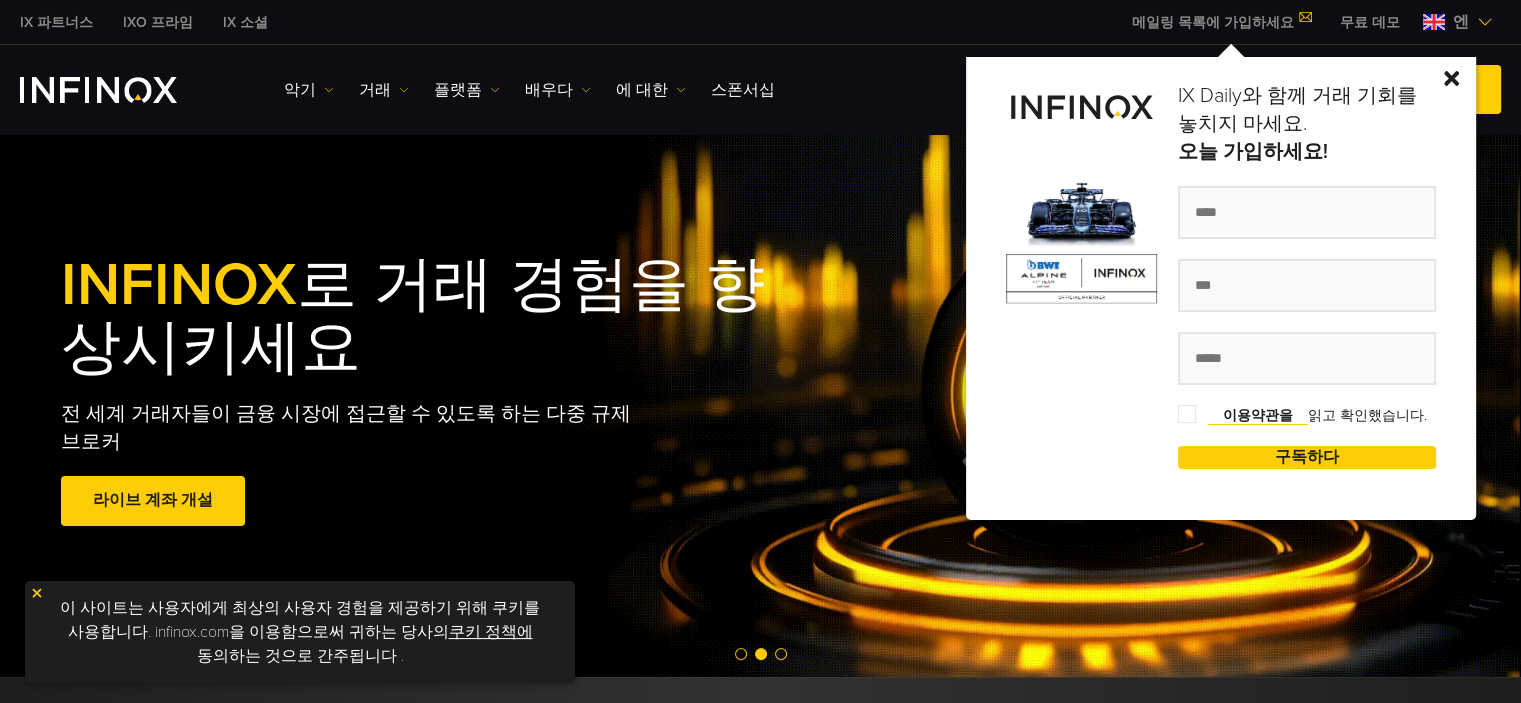 click at bounding box center [1451, 78] 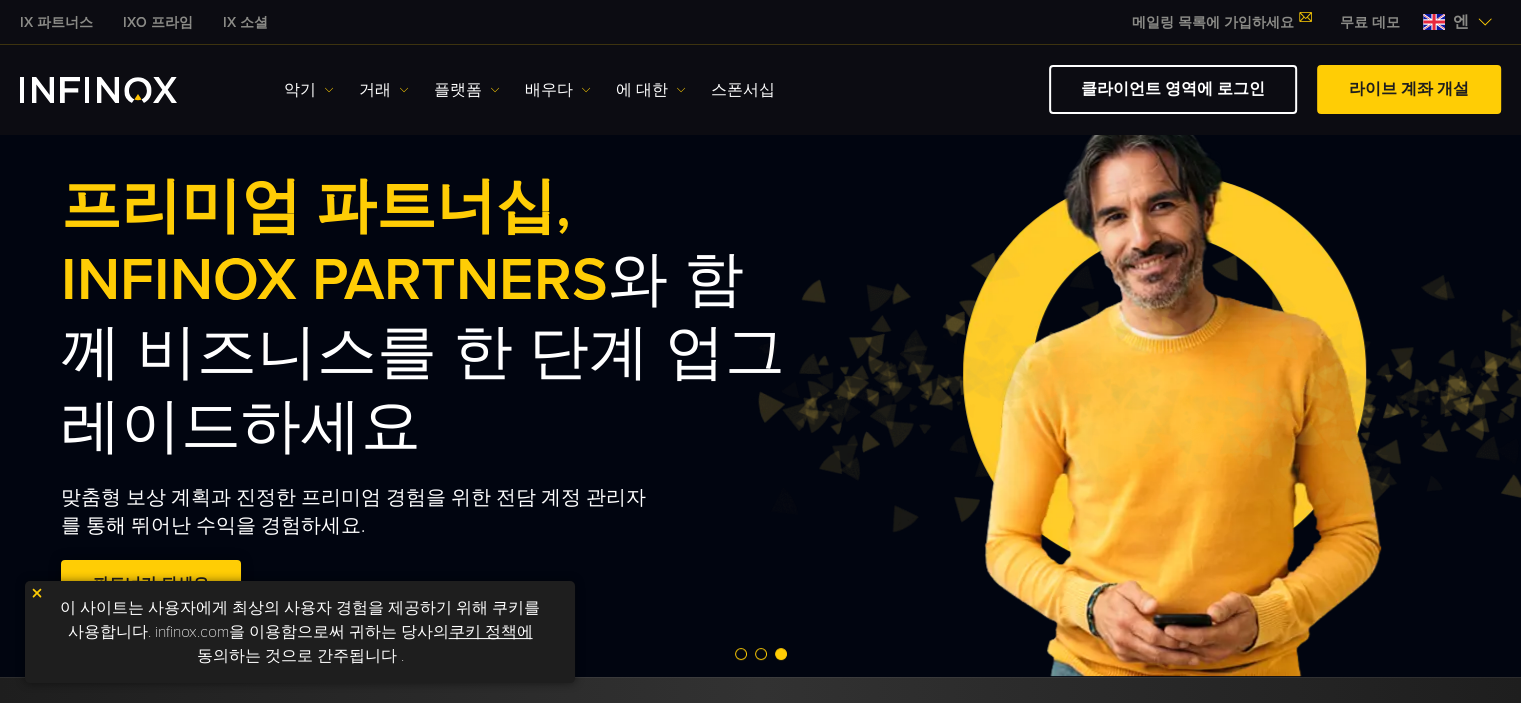 click on "파트너가 되세요" at bounding box center [151, 584] 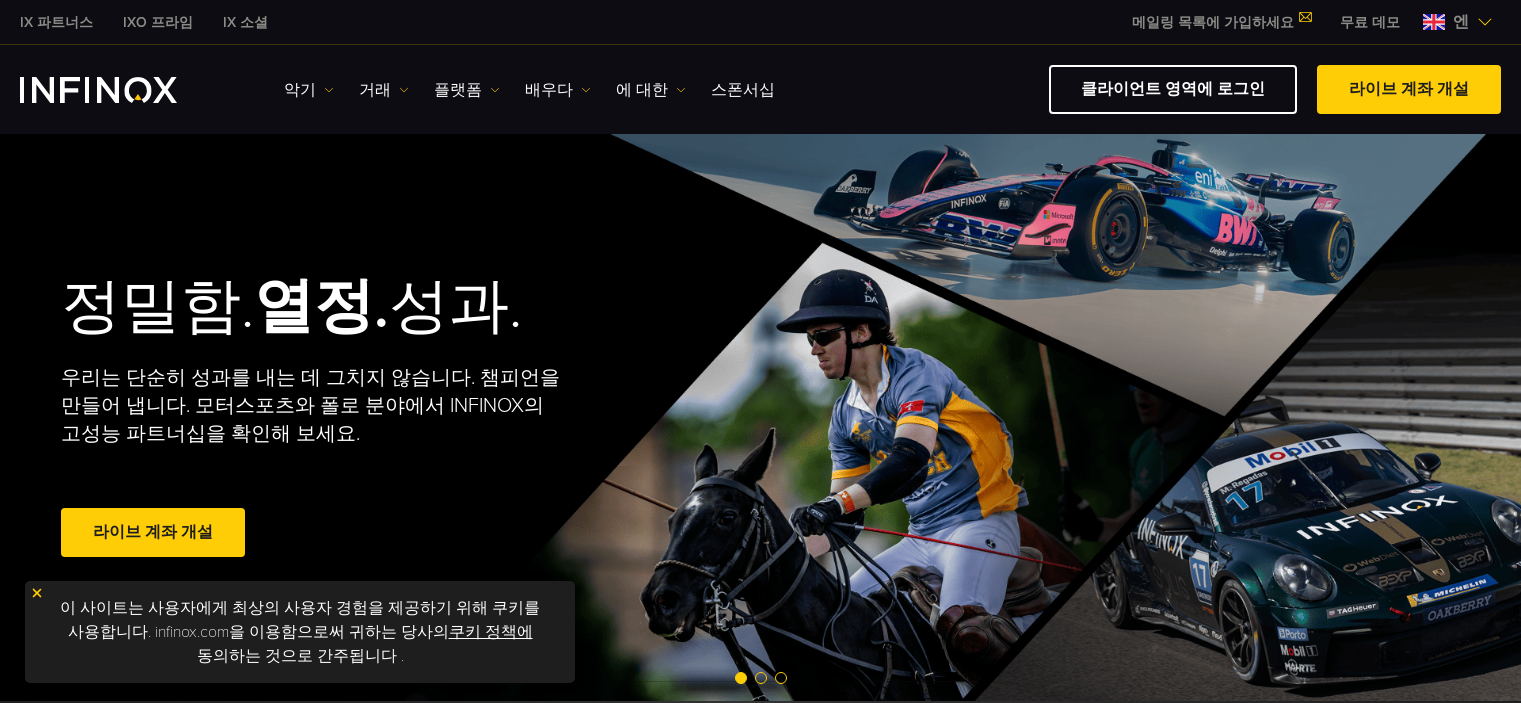 scroll, scrollTop: 0, scrollLeft: 0, axis: both 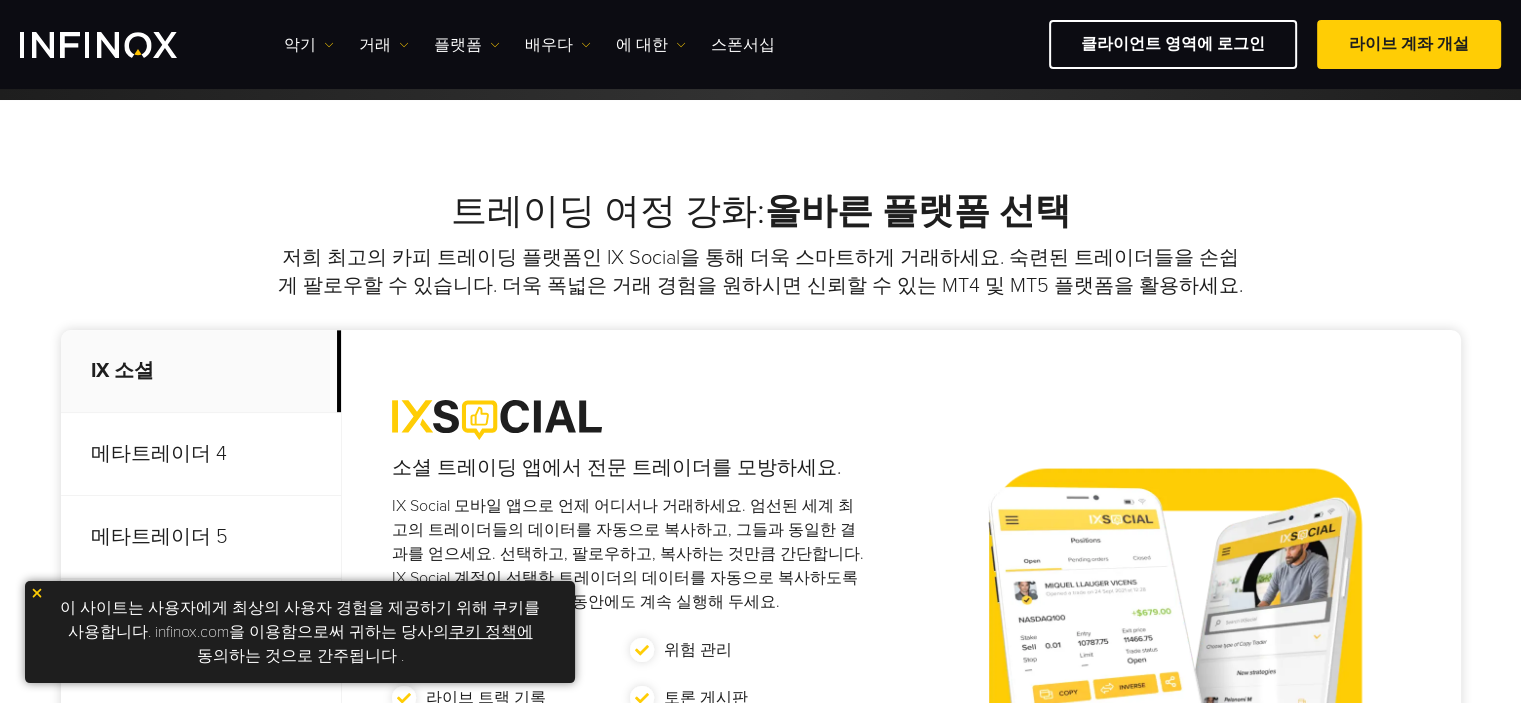 click on "쿠키 정책에" at bounding box center [491, 632] 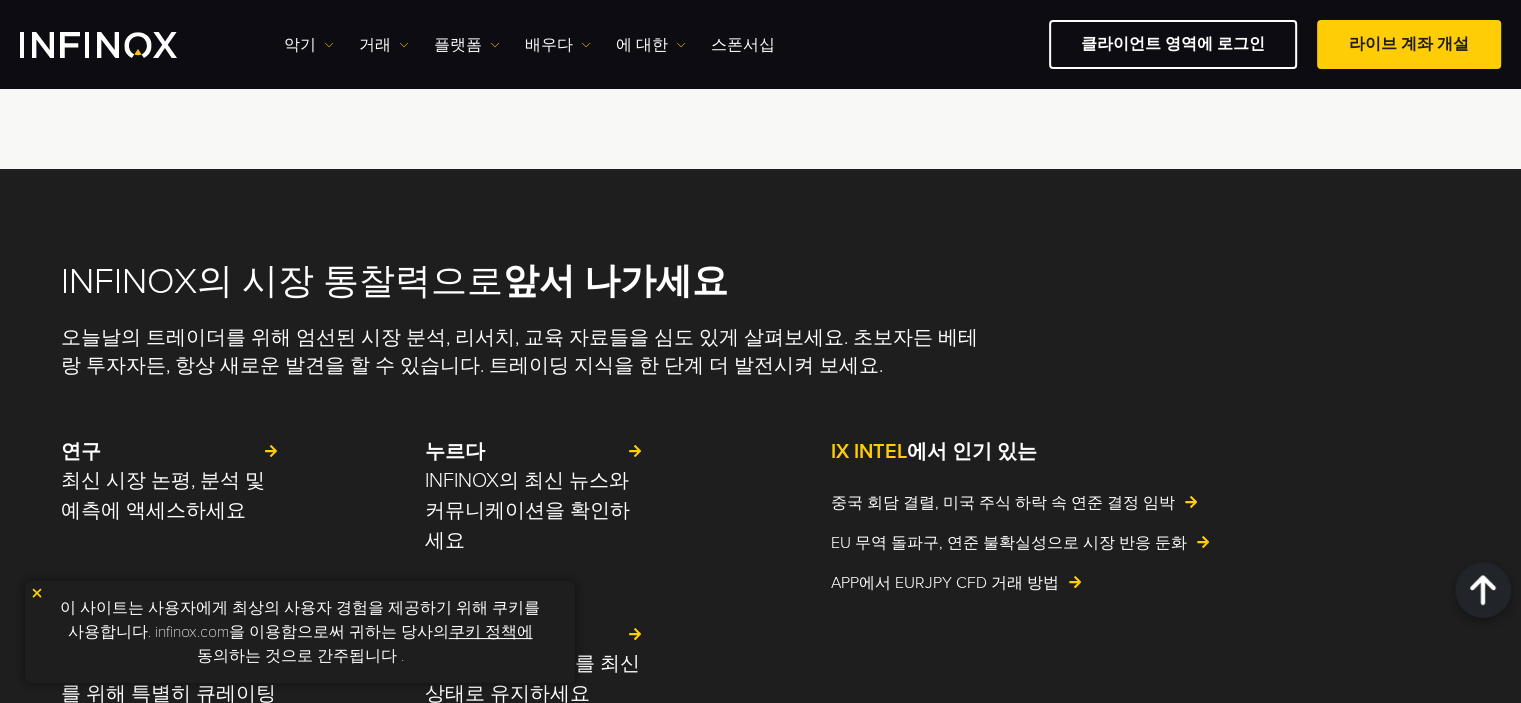 scroll, scrollTop: 4494, scrollLeft: 0, axis: vertical 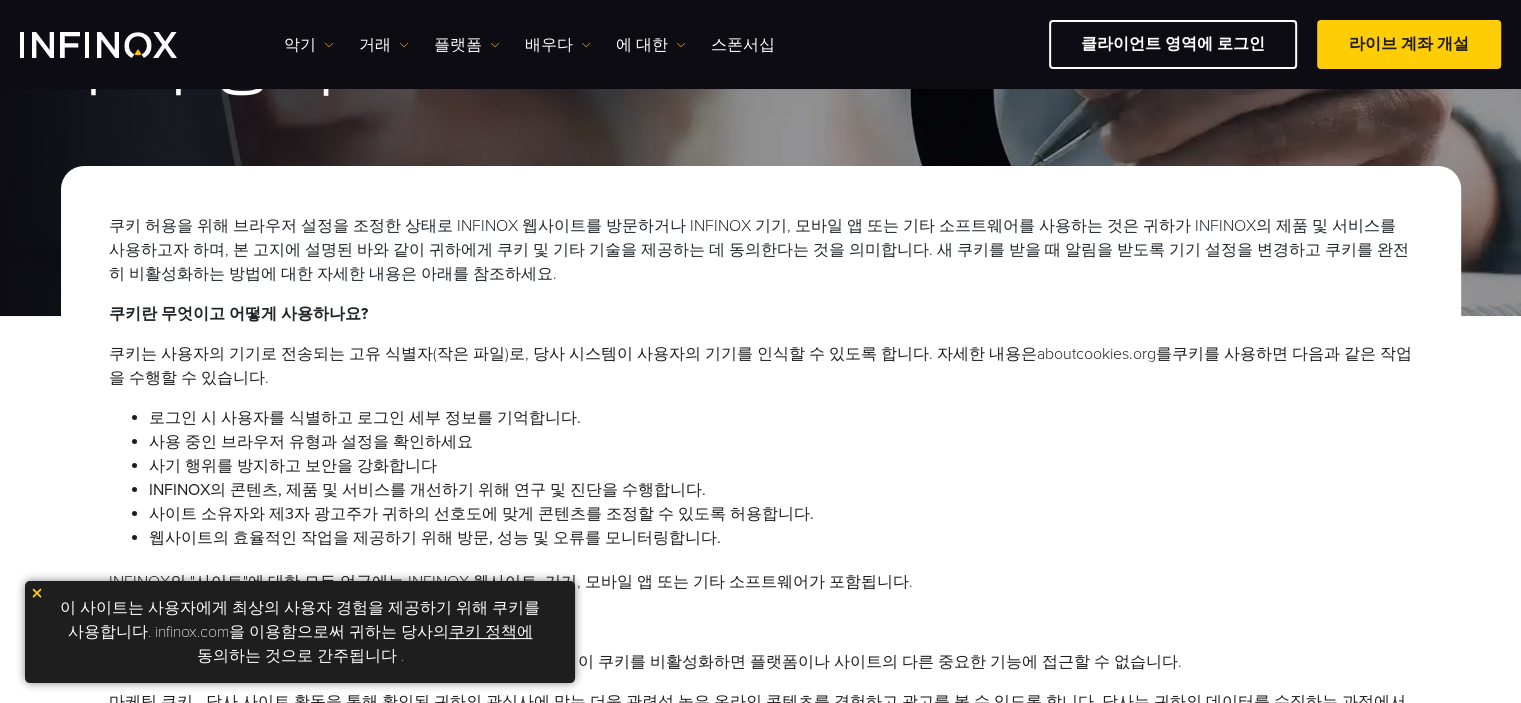 click at bounding box center [37, 593] 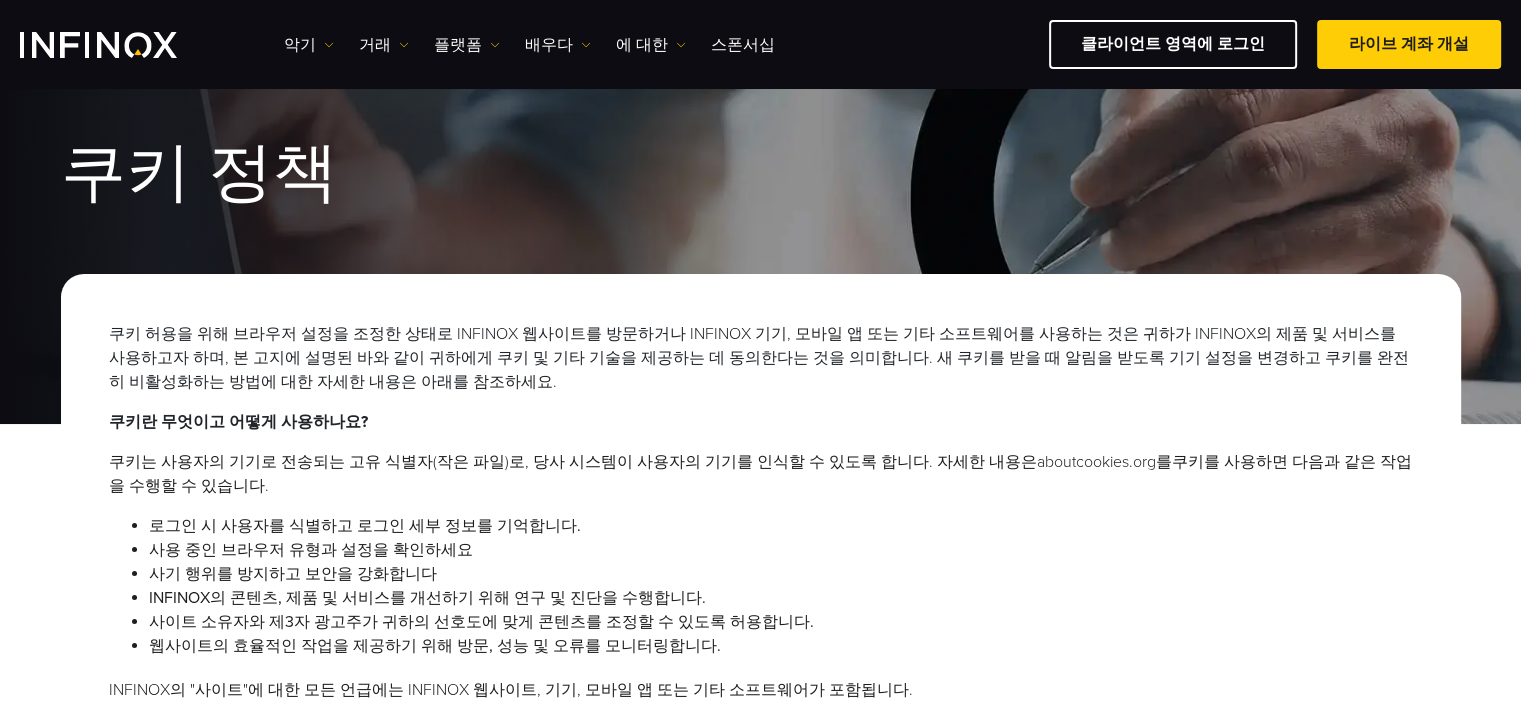 scroll, scrollTop: 0, scrollLeft: 0, axis: both 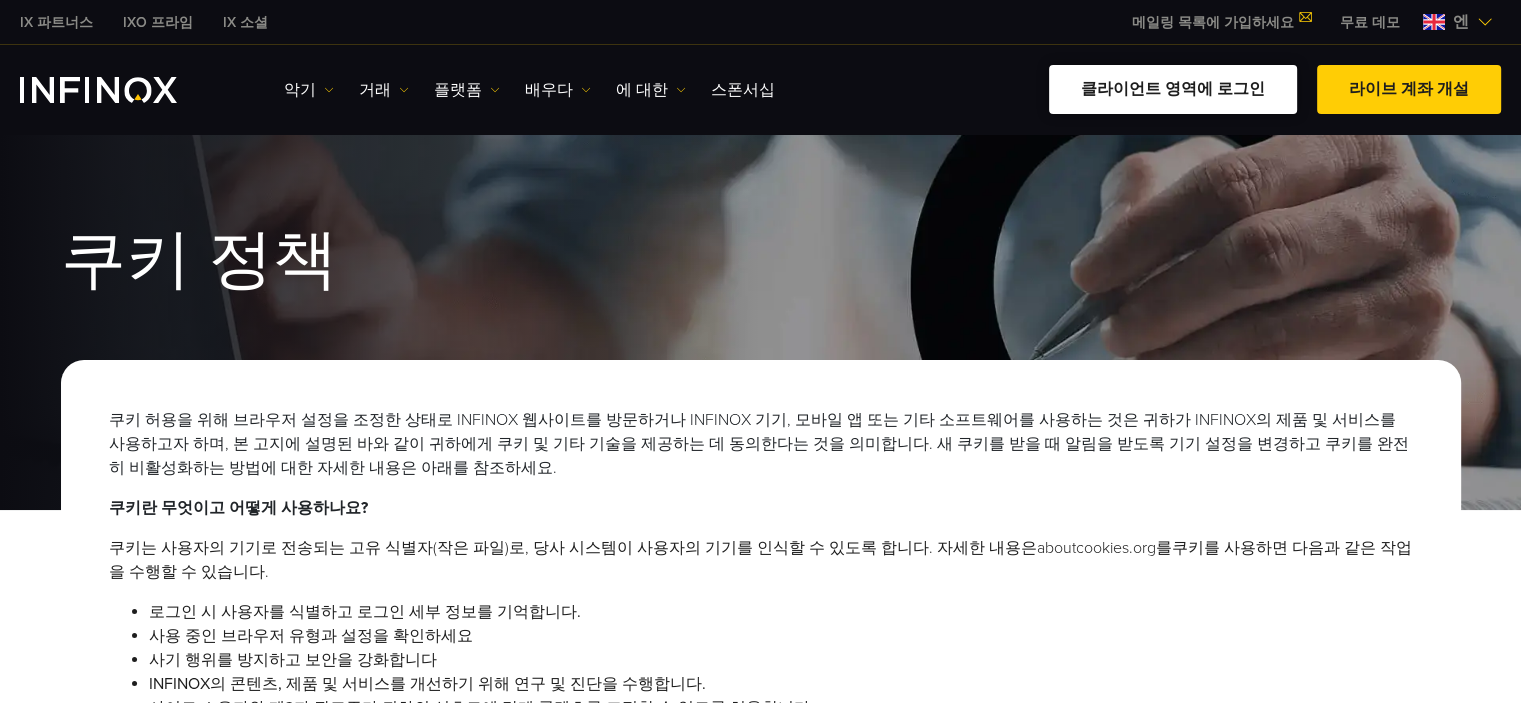 click on "클라이언트 영역에 로그인" at bounding box center (1173, 89) 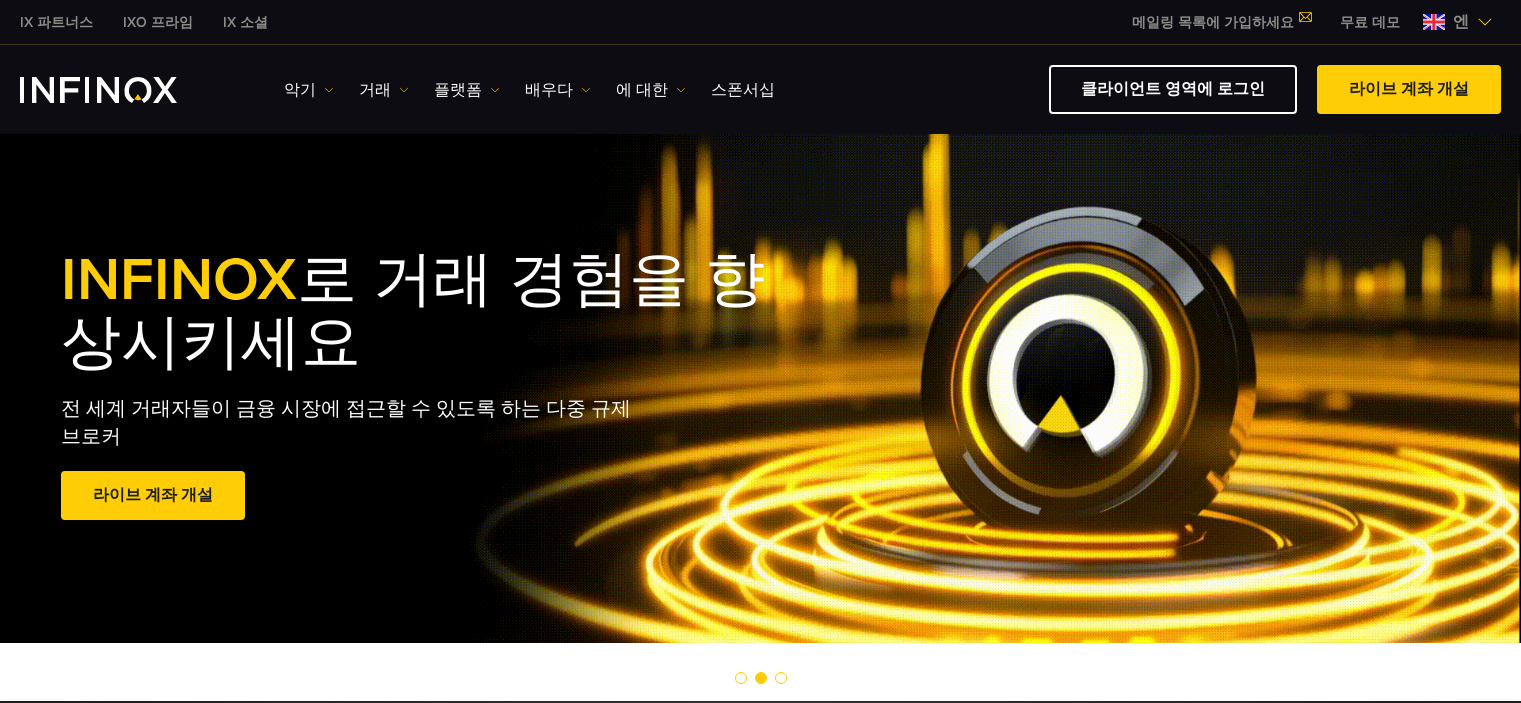 scroll, scrollTop: 0, scrollLeft: 0, axis: both 